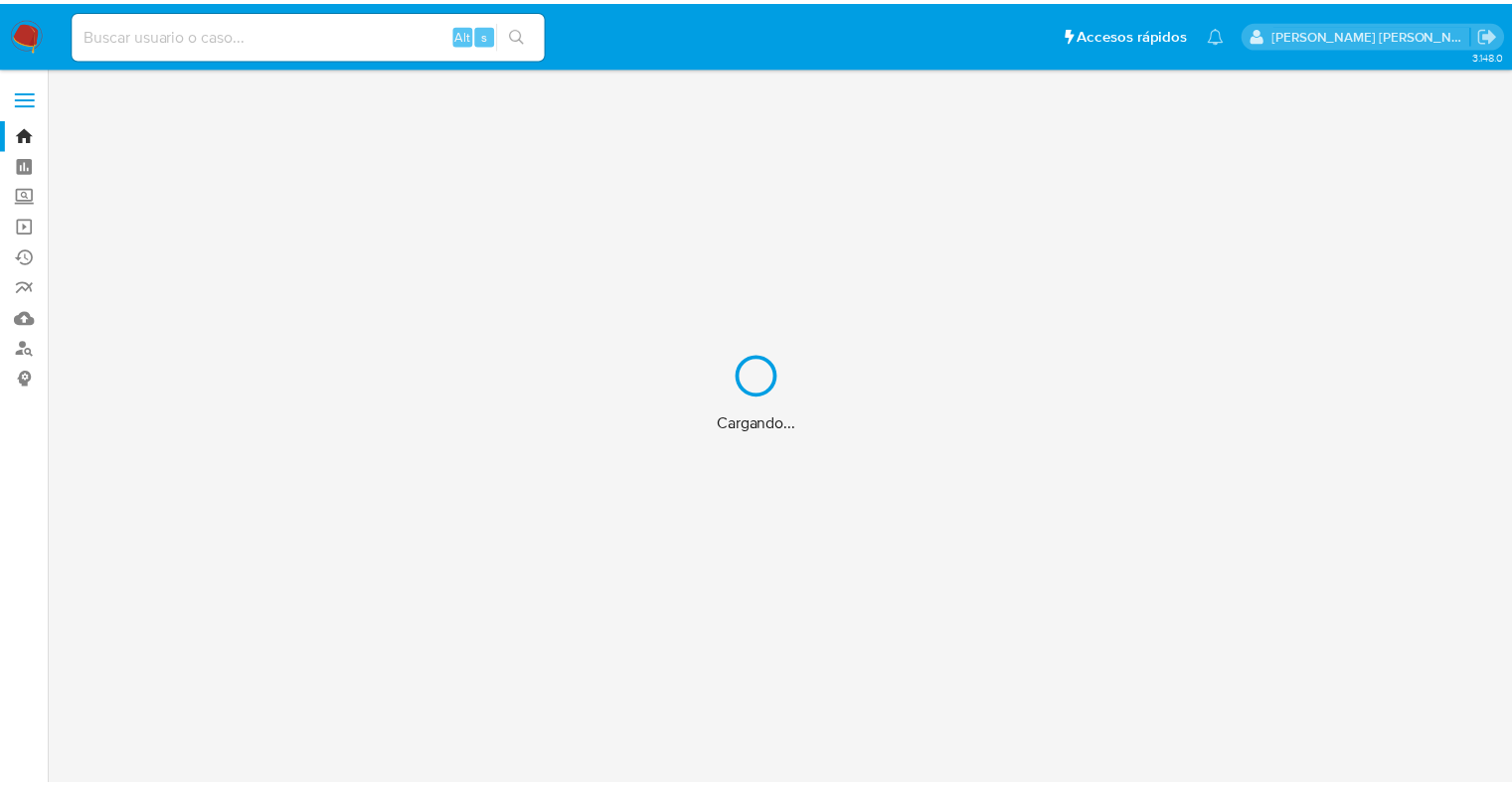 scroll, scrollTop: 0, scrollLeft: 0, axis: both 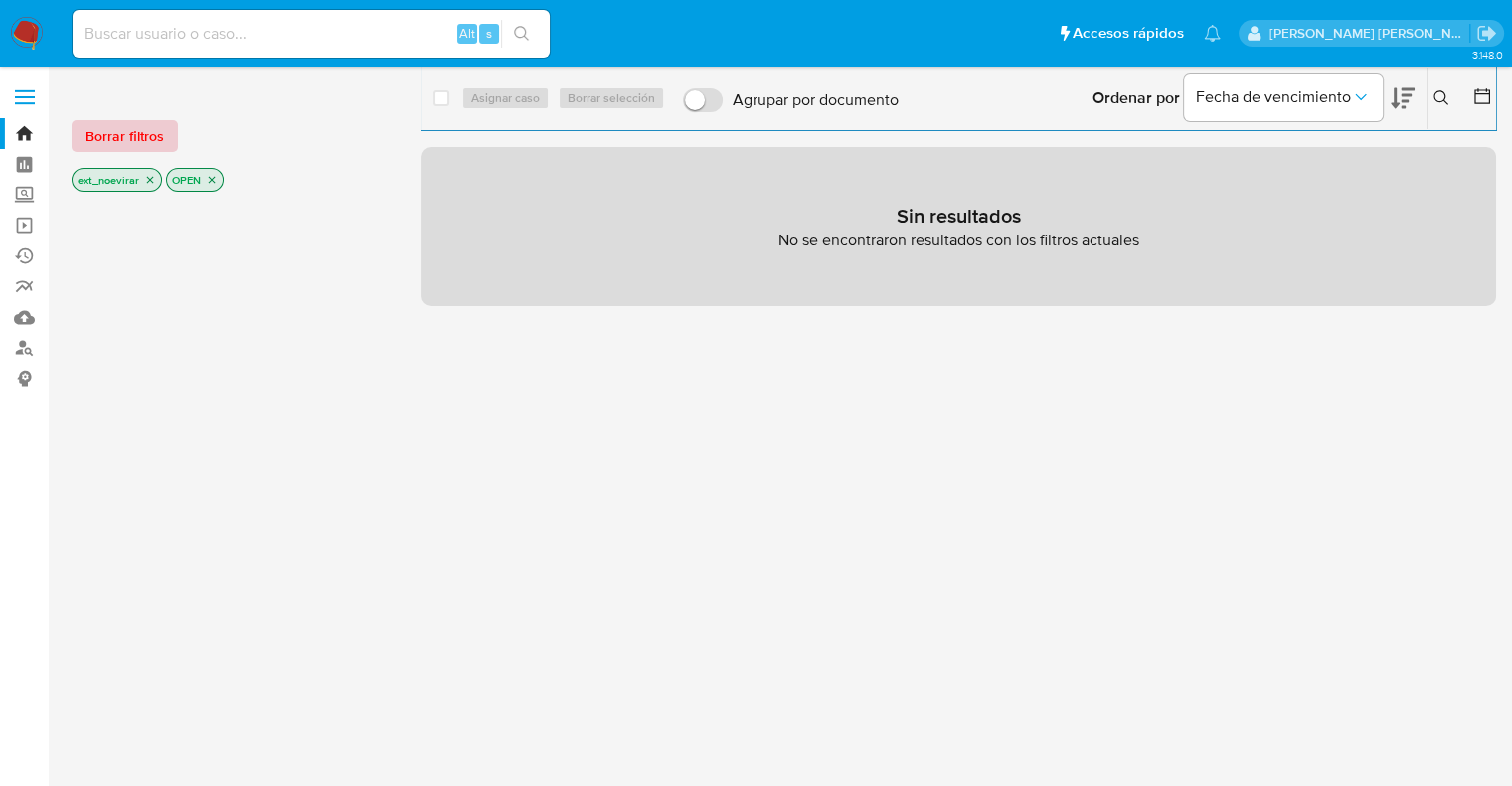 click on "Borrar filtros" at bounding box center (124, 136) 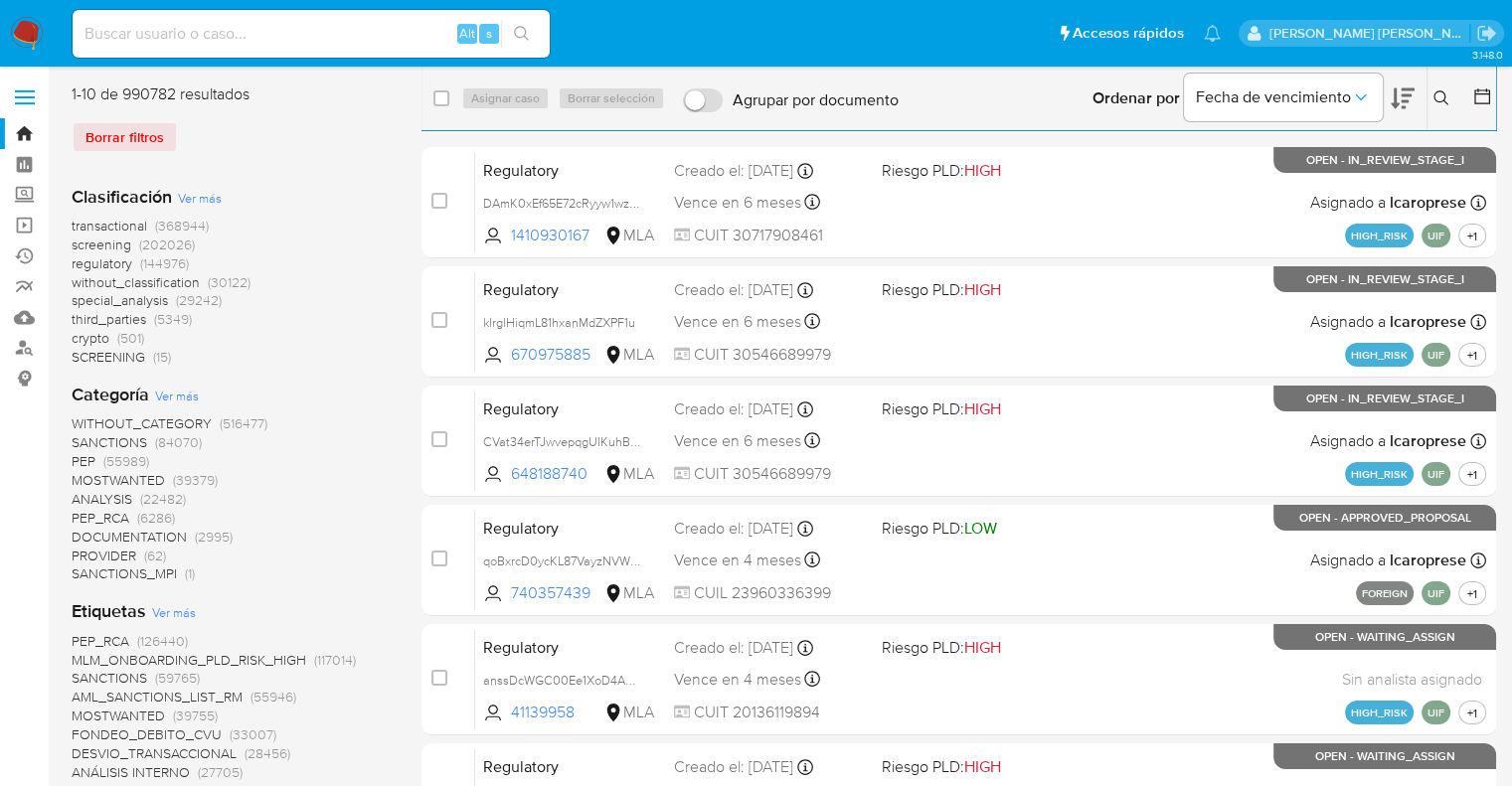 click at bounding box center [311, 34] 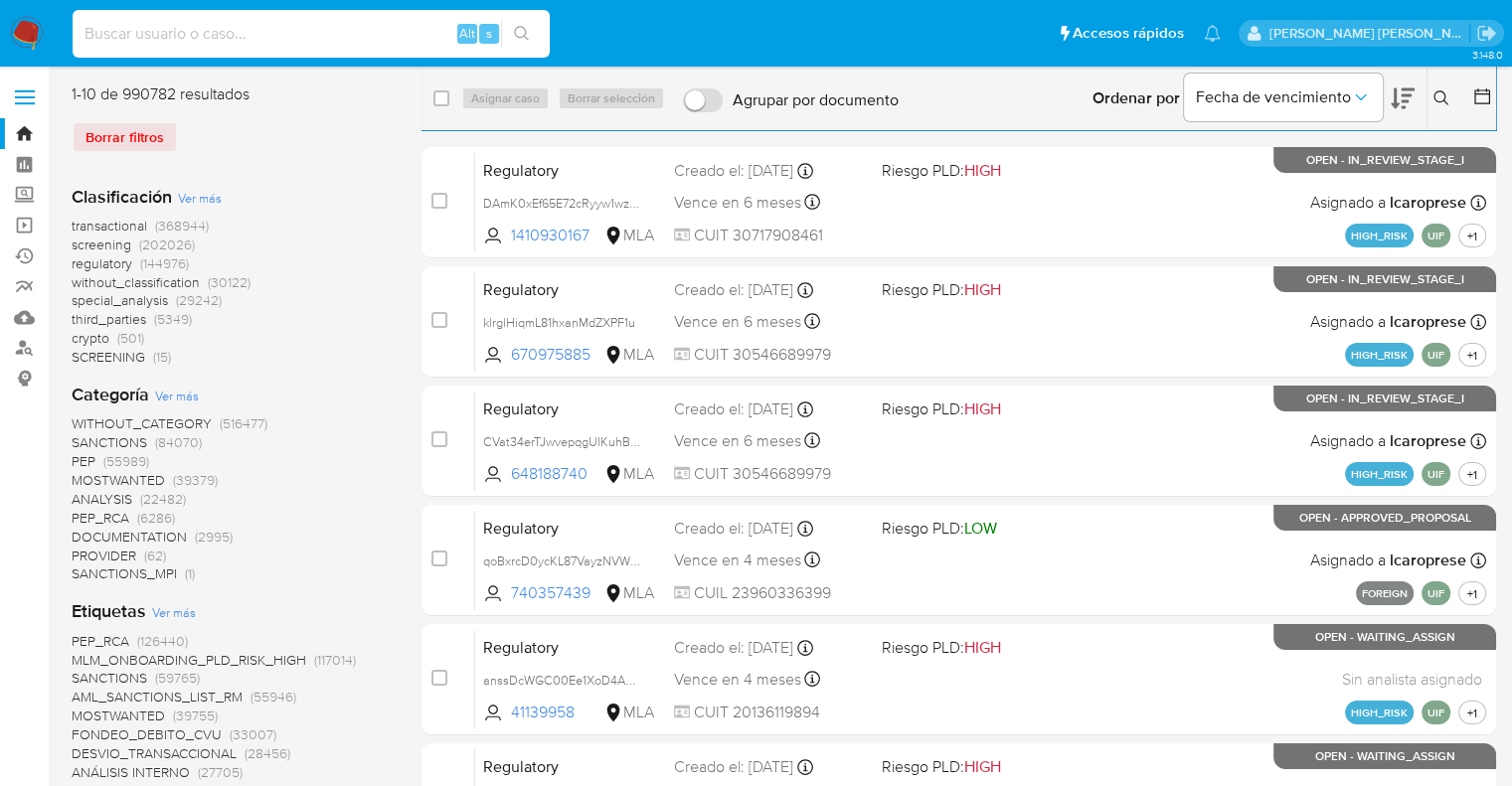 paste on "113672794" 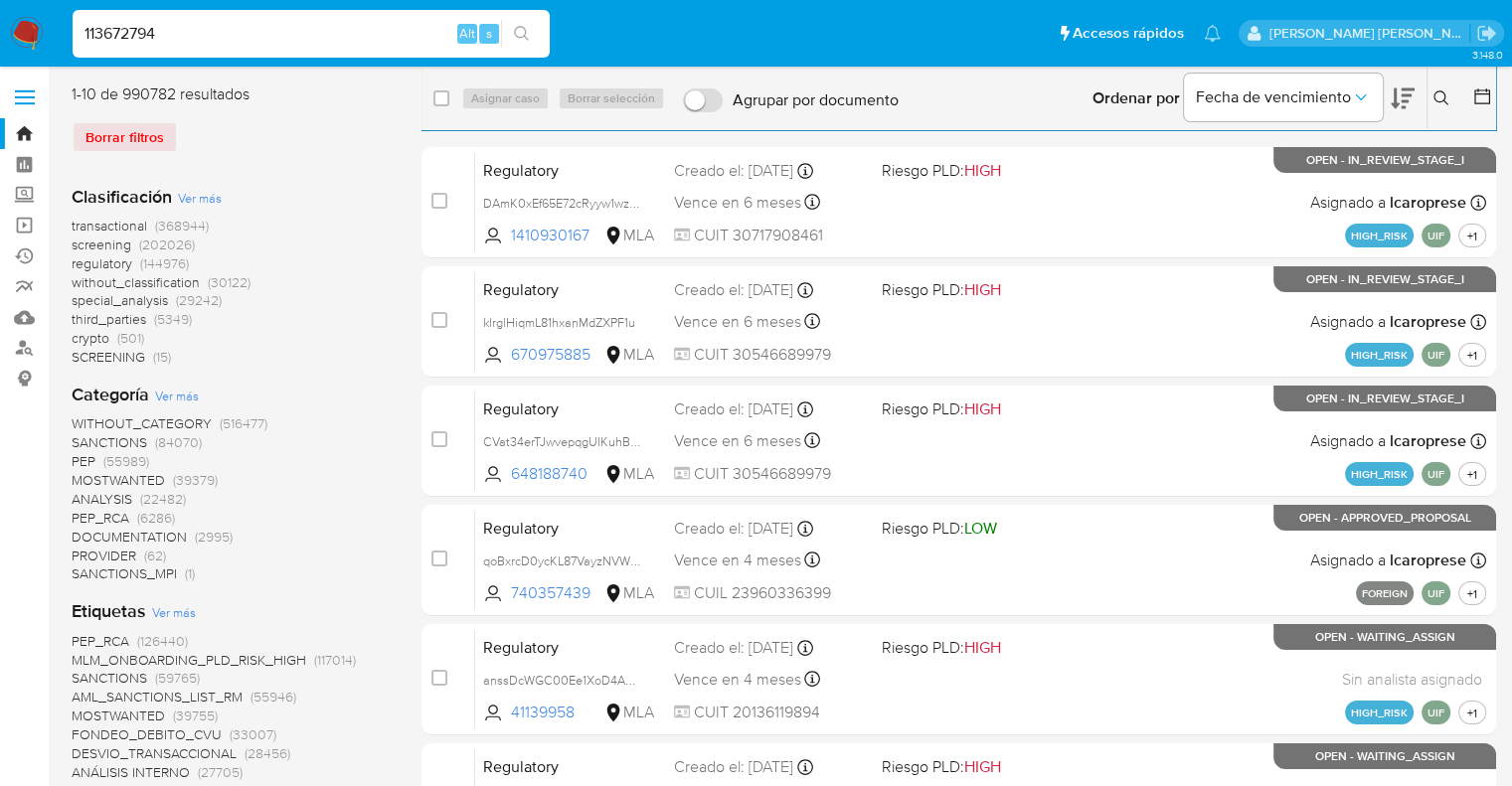 type on "113672794" 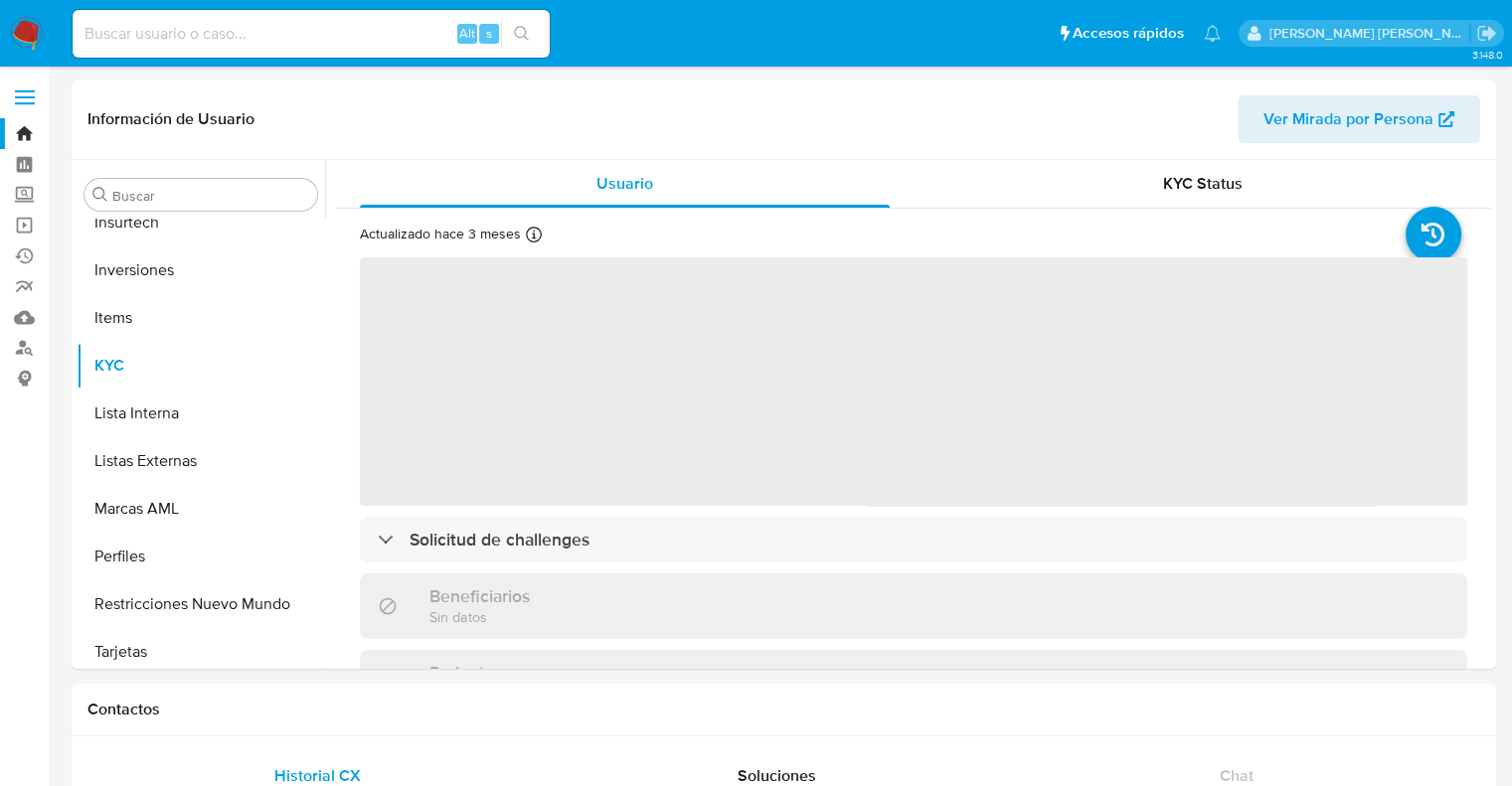 scroll, scrollTop: 886, scrollLeft: 0, axis: vertical 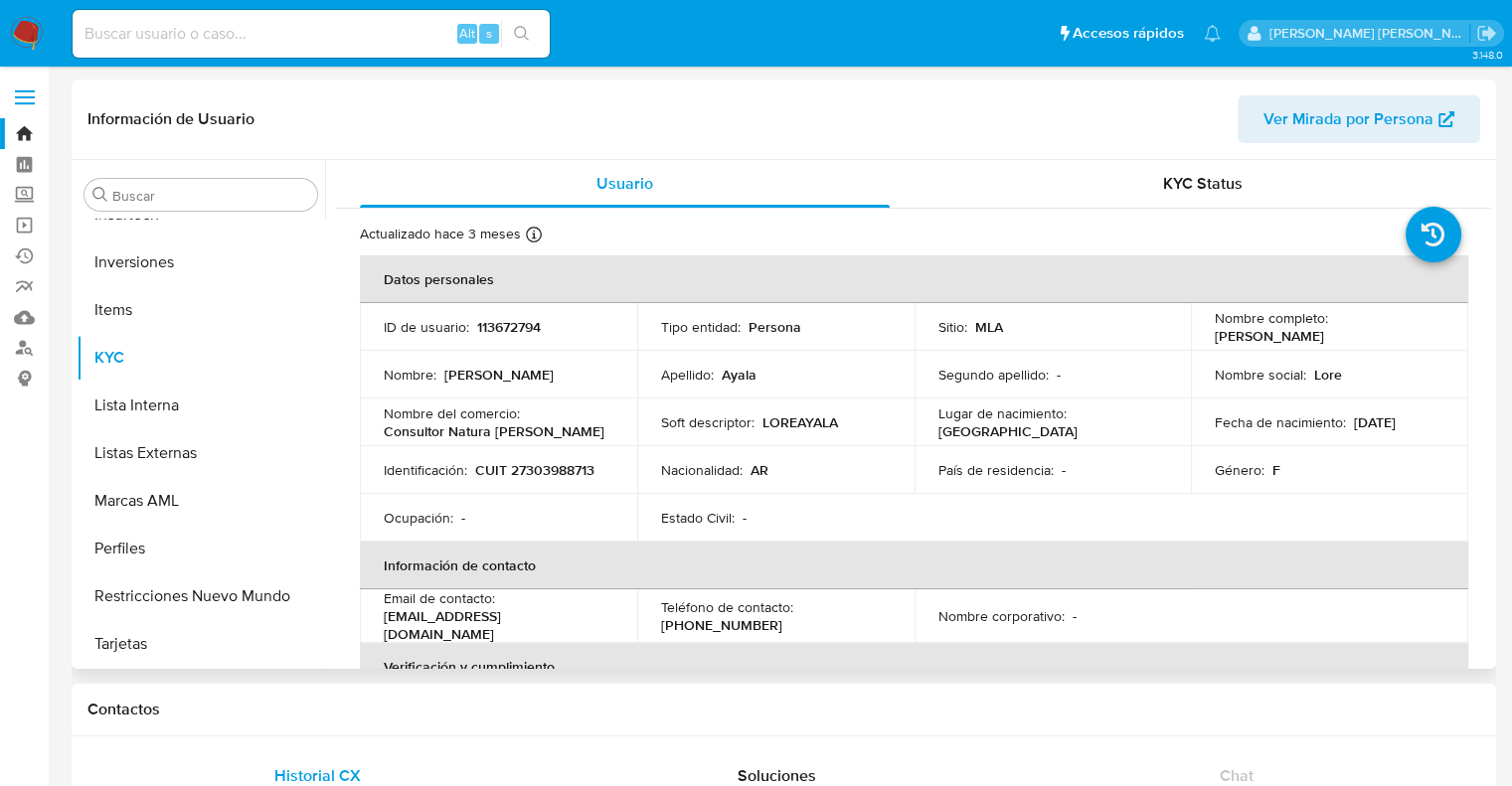 select on "10" 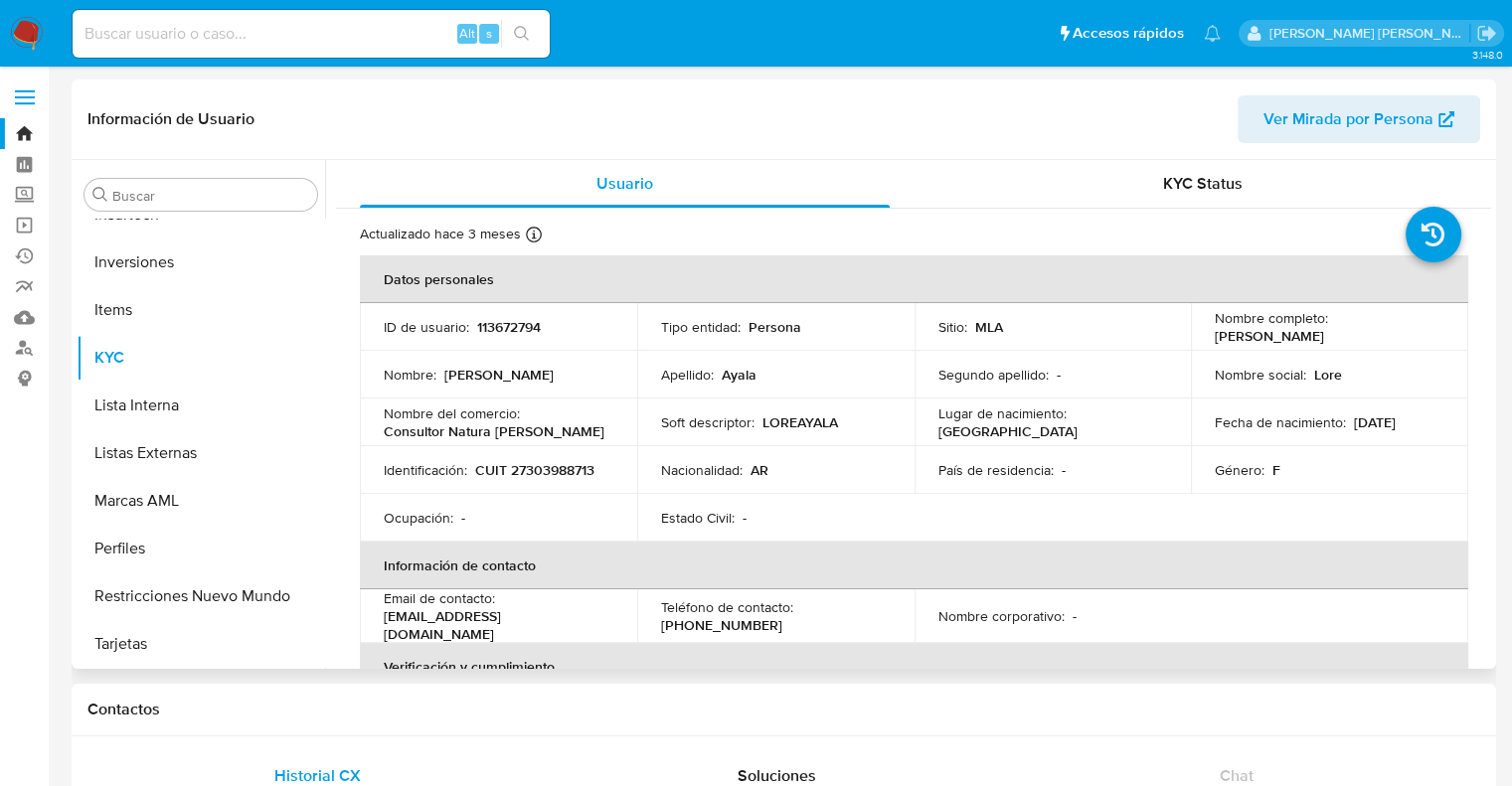 drag, startPoint x: 1340, startPoint y: 332, endPoint x: 1243, endPoint y: 335, distance: 97.046381 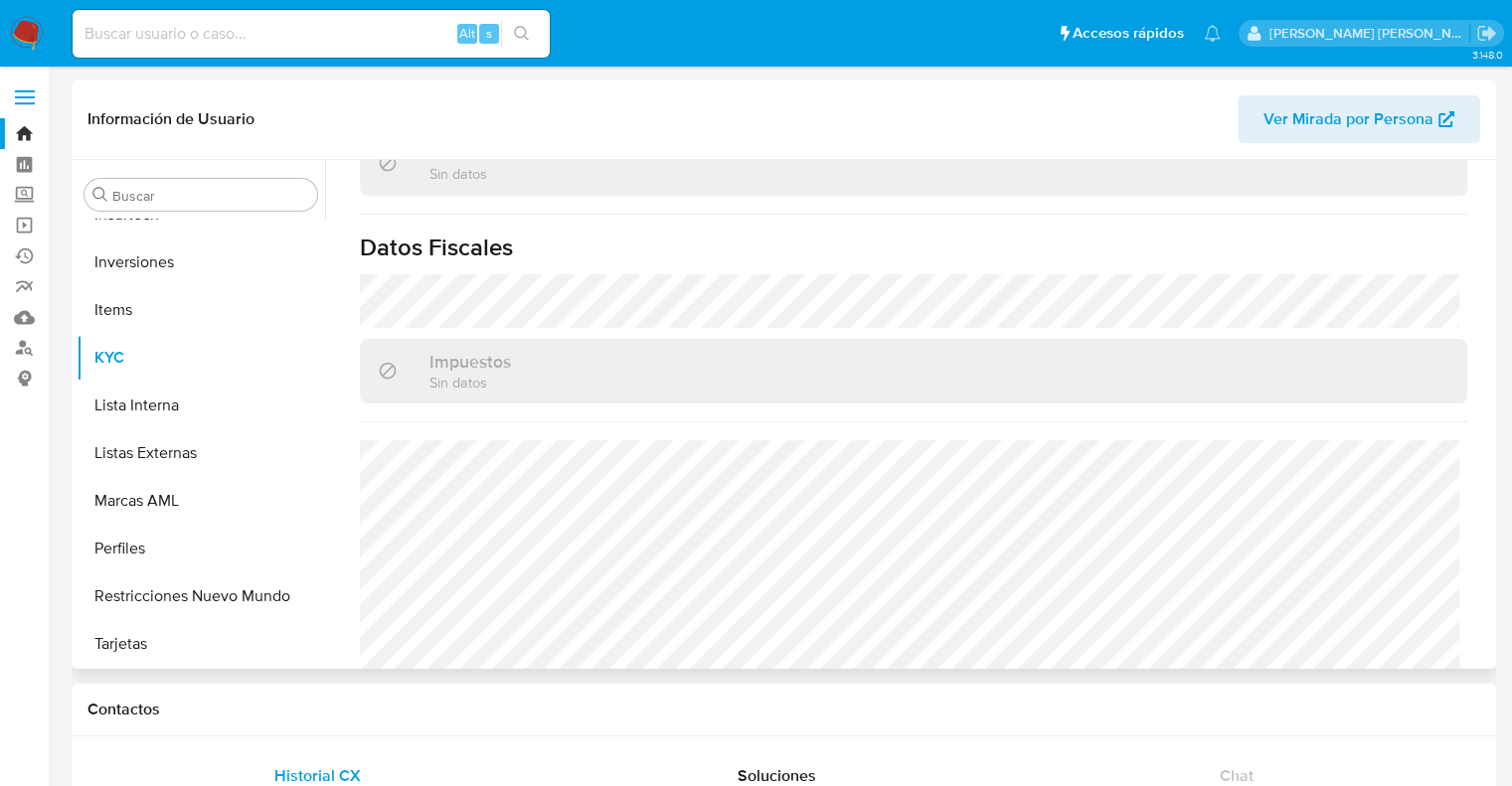 scroll, scrollTop: 1096, scrollLeft: 0, axis: vertical 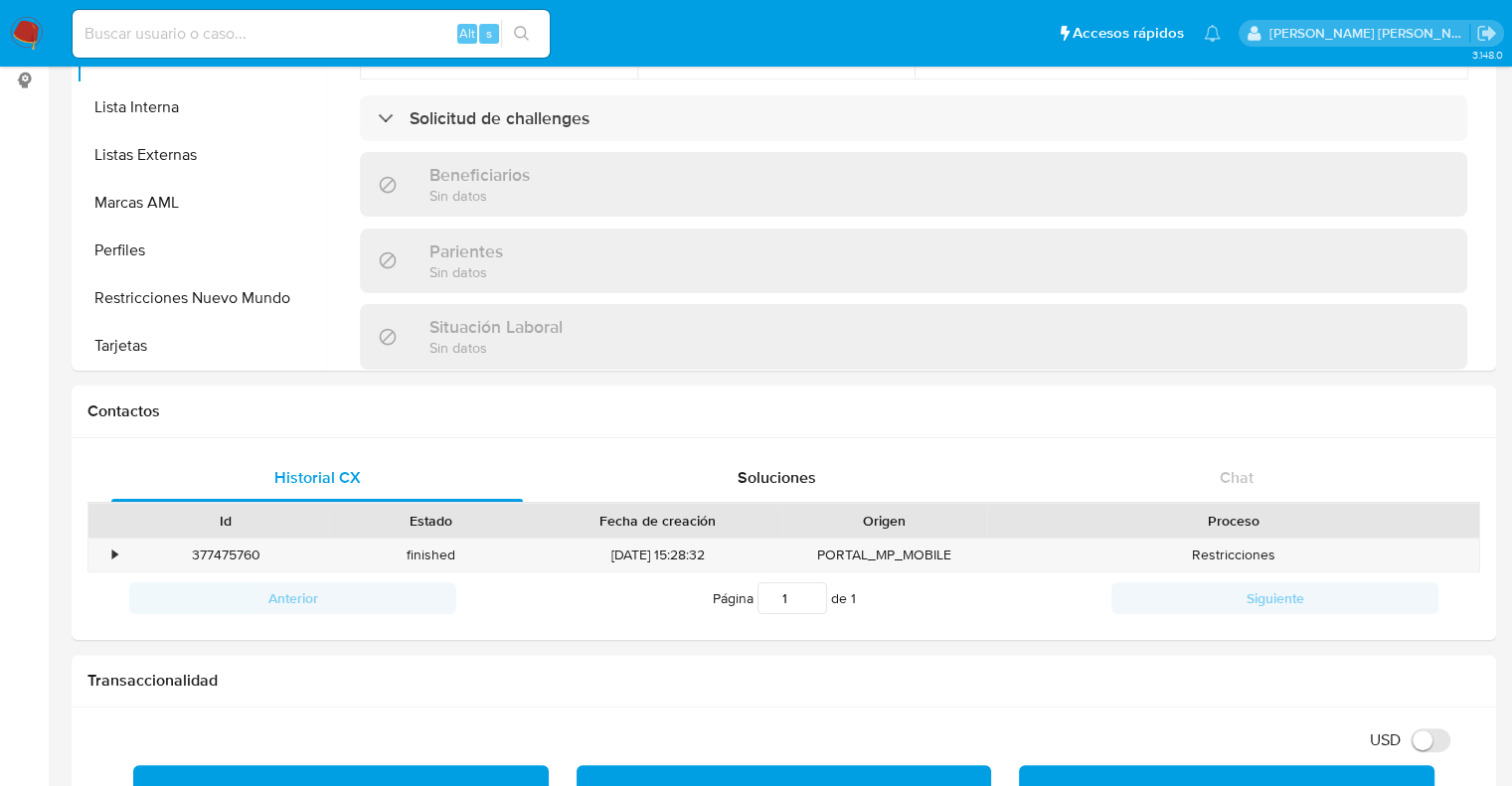 click at bounding box center [311, 34] 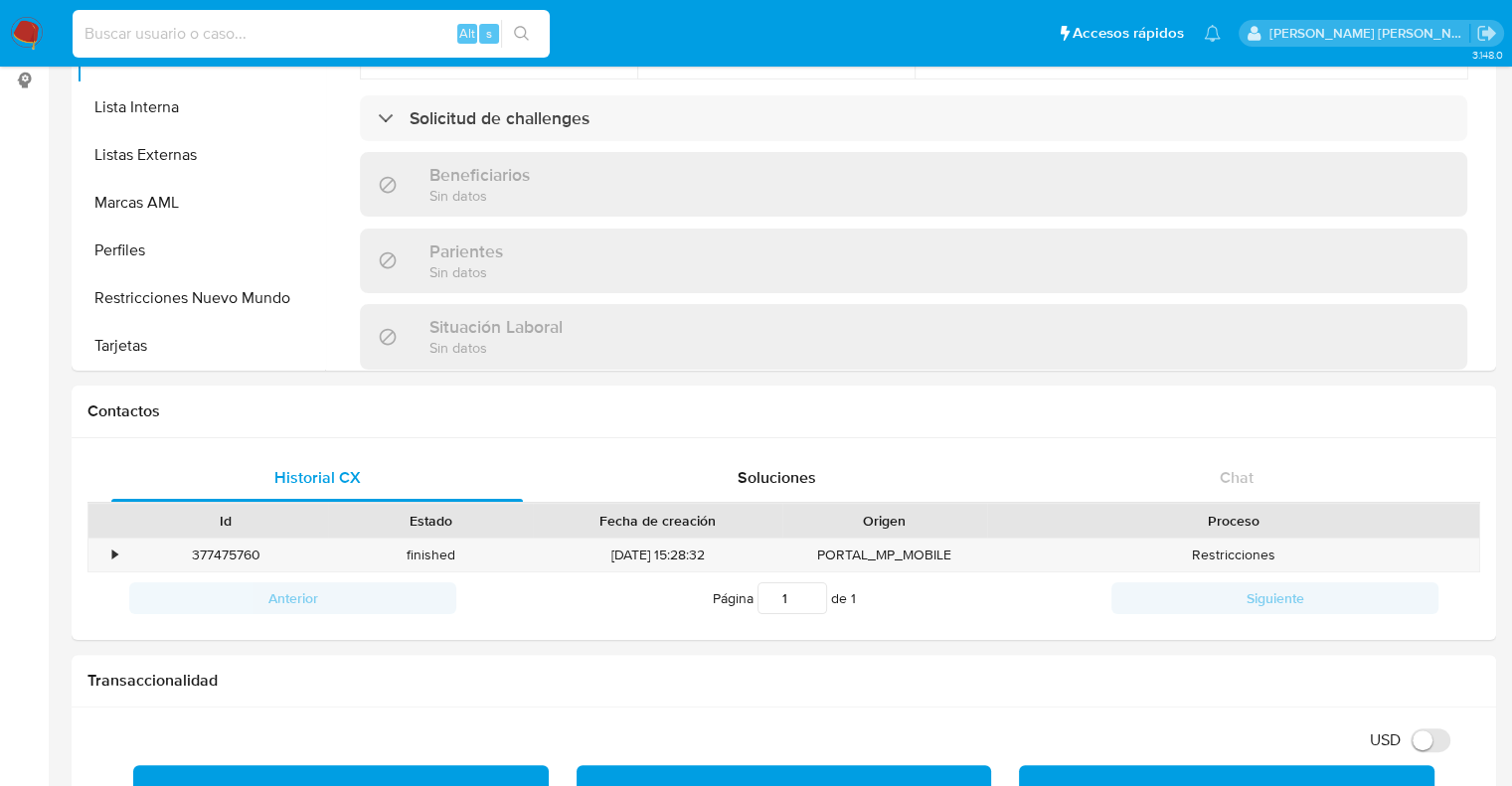 paste on "2029708094" 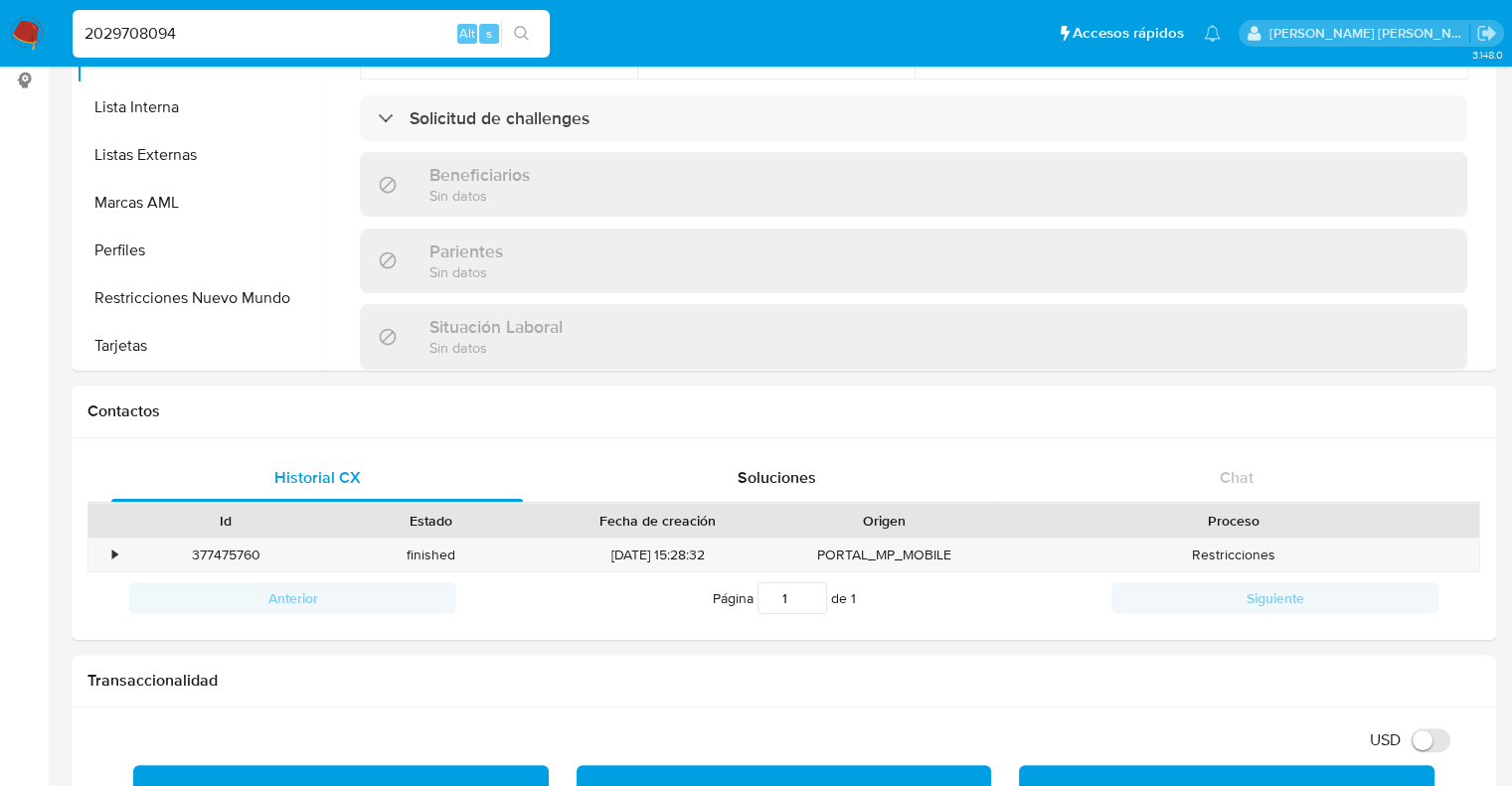 type on "2029708094" 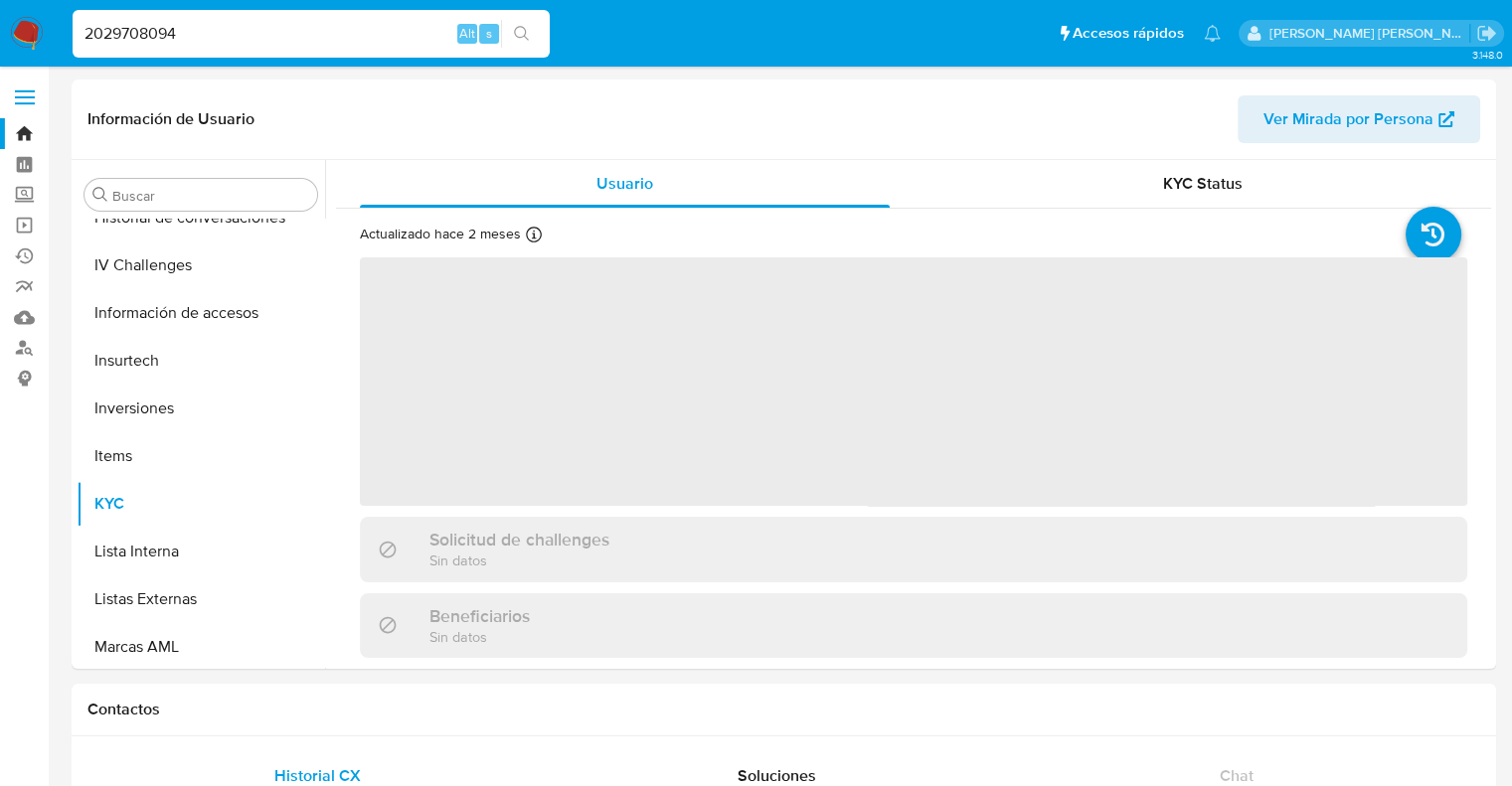 scroll, scrollTop: 886, scrollLeft: 0, axis: vertical 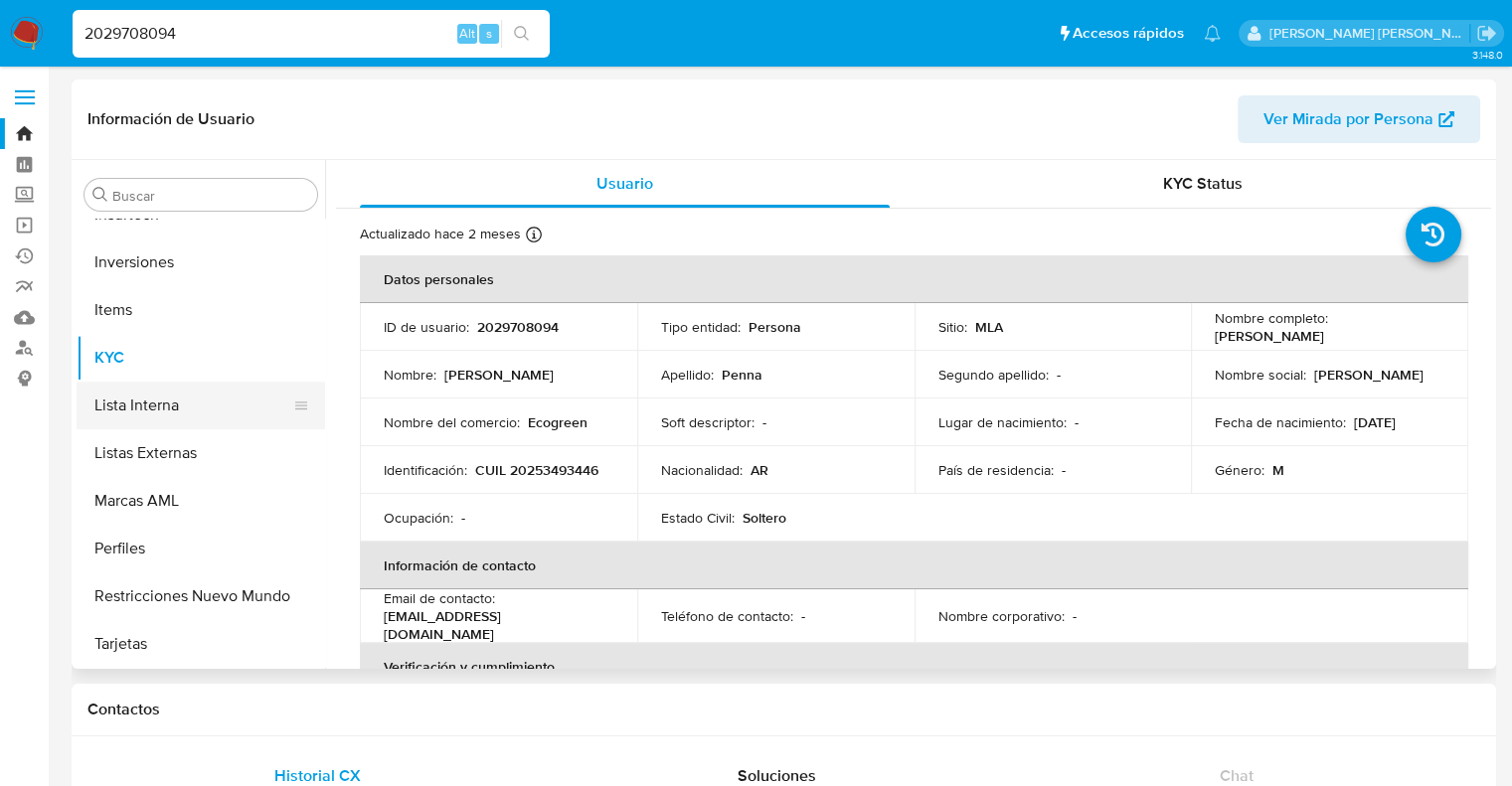 select on "10" 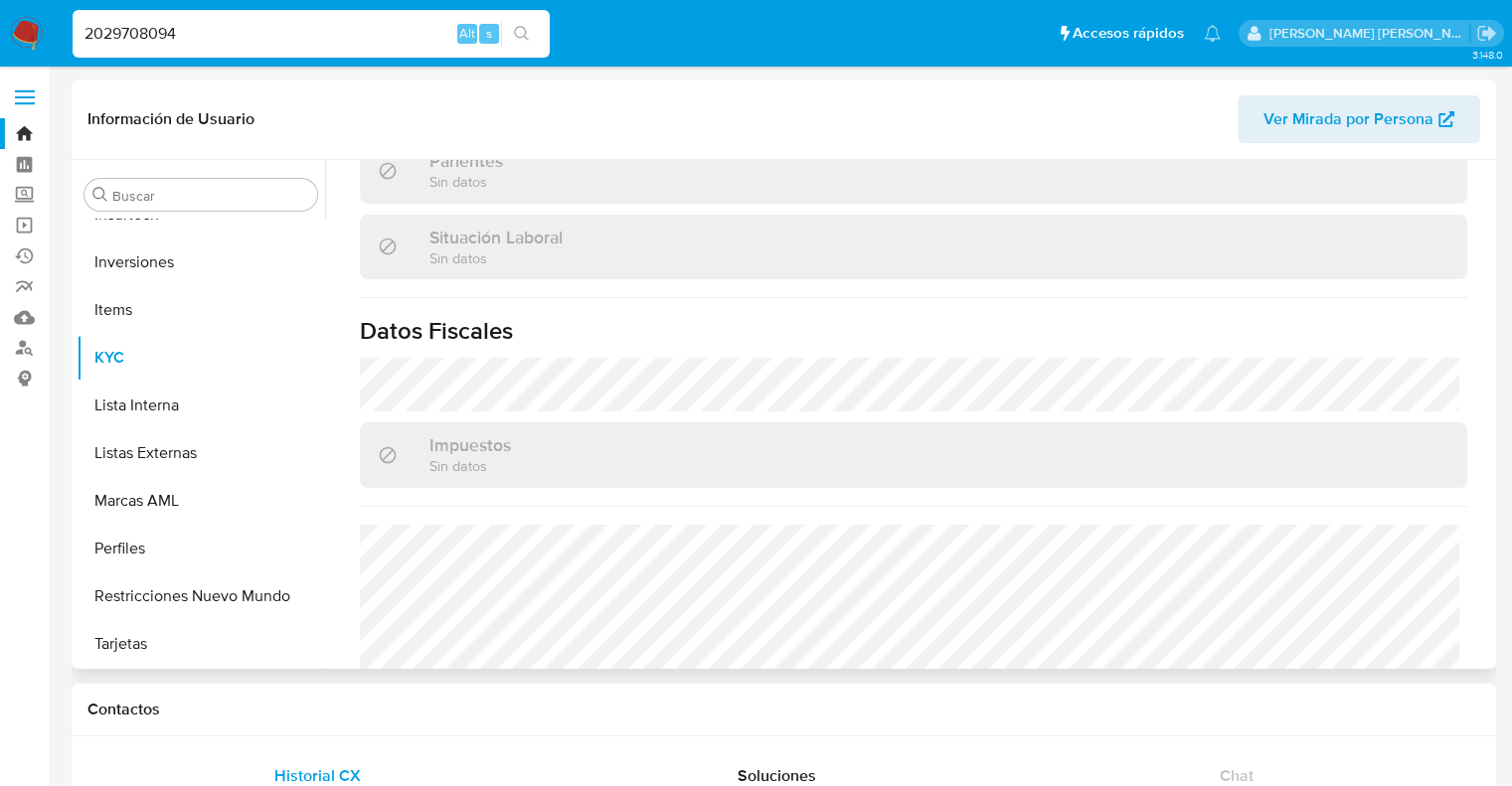 scroll, scrollTop: 1064, scrollLeft: 0, axis: vertical 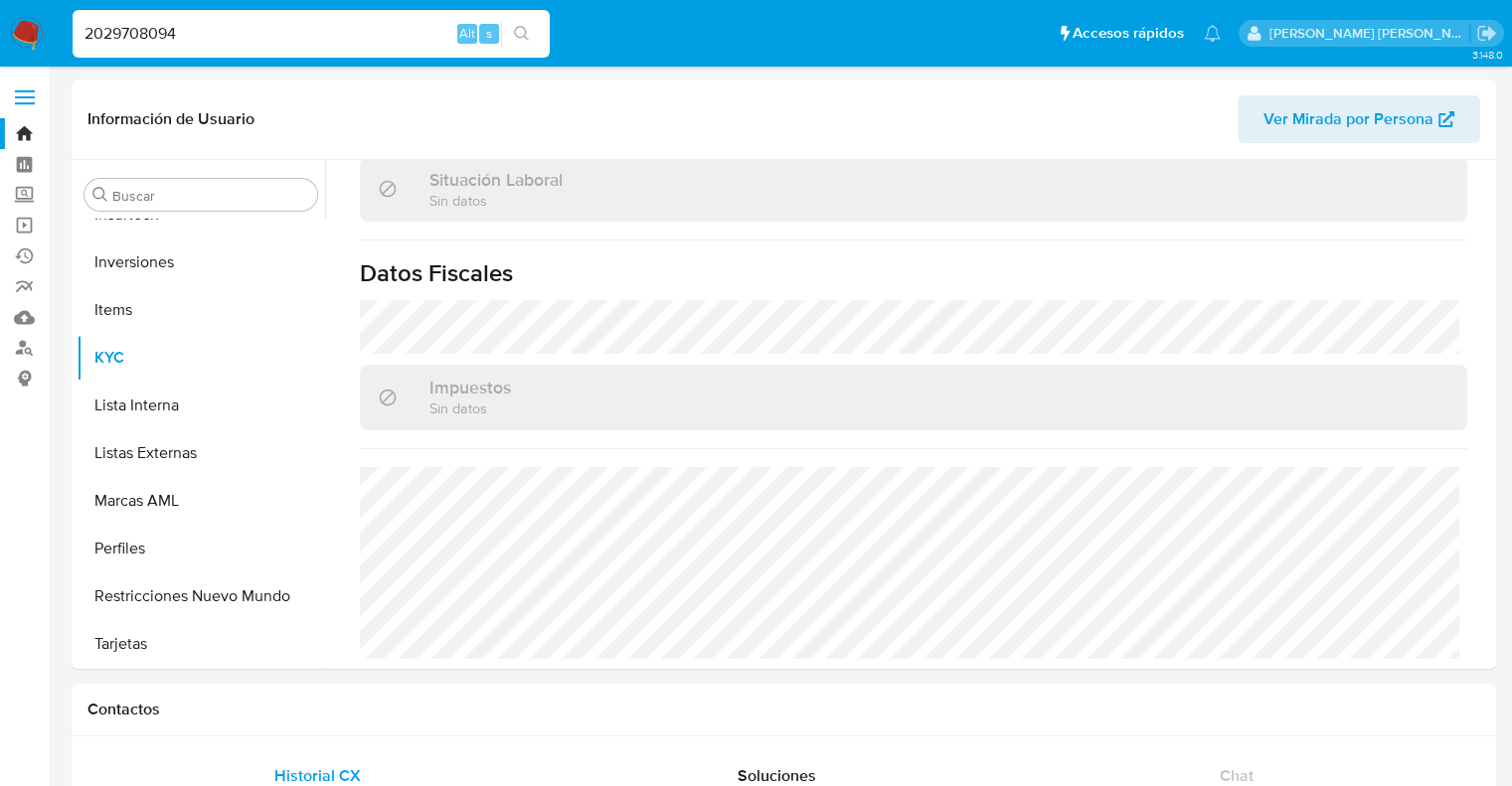 click on "2029708094" at bounding box center (311, 34) 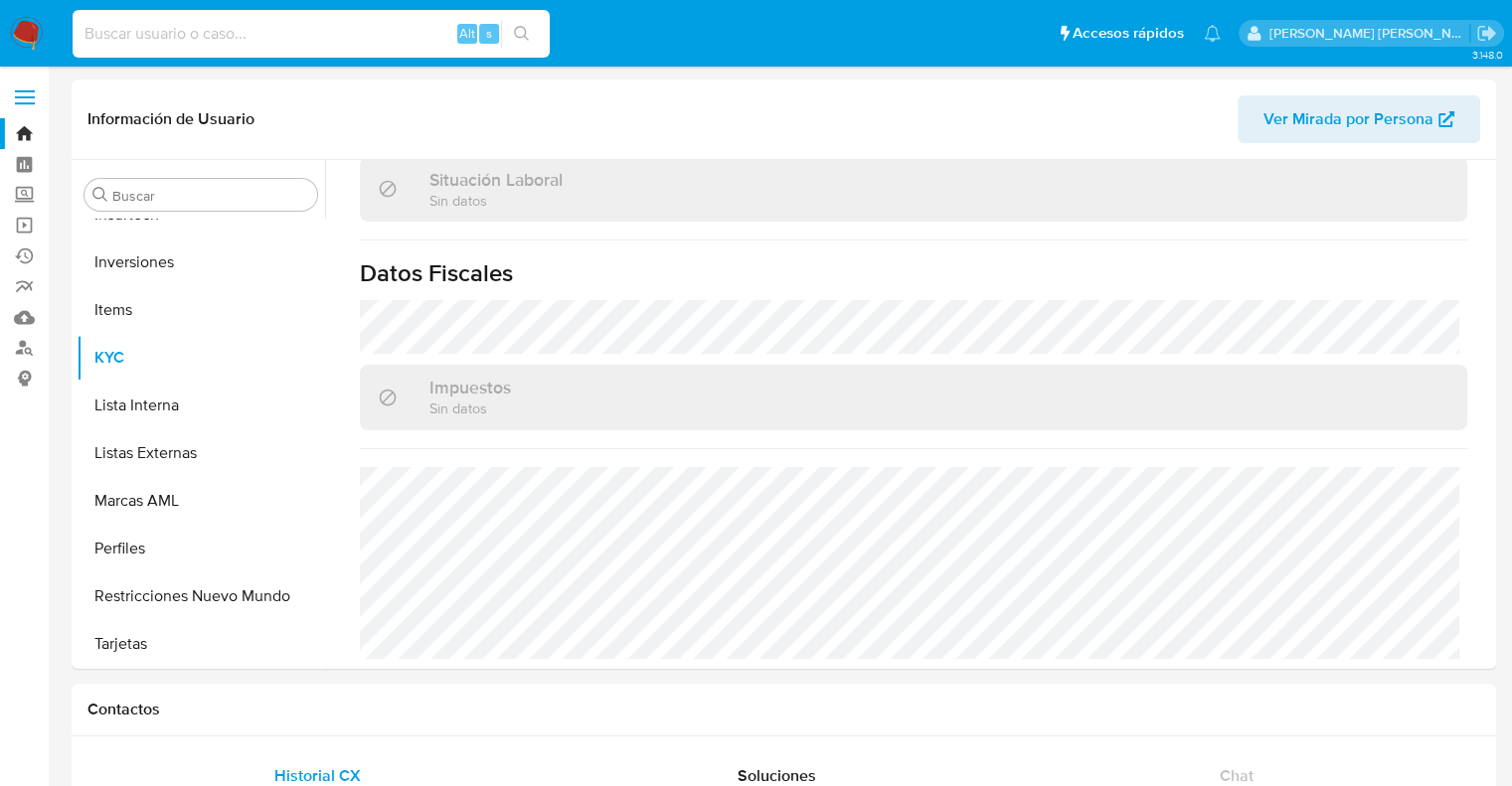 click at bounding box center [311, 34] 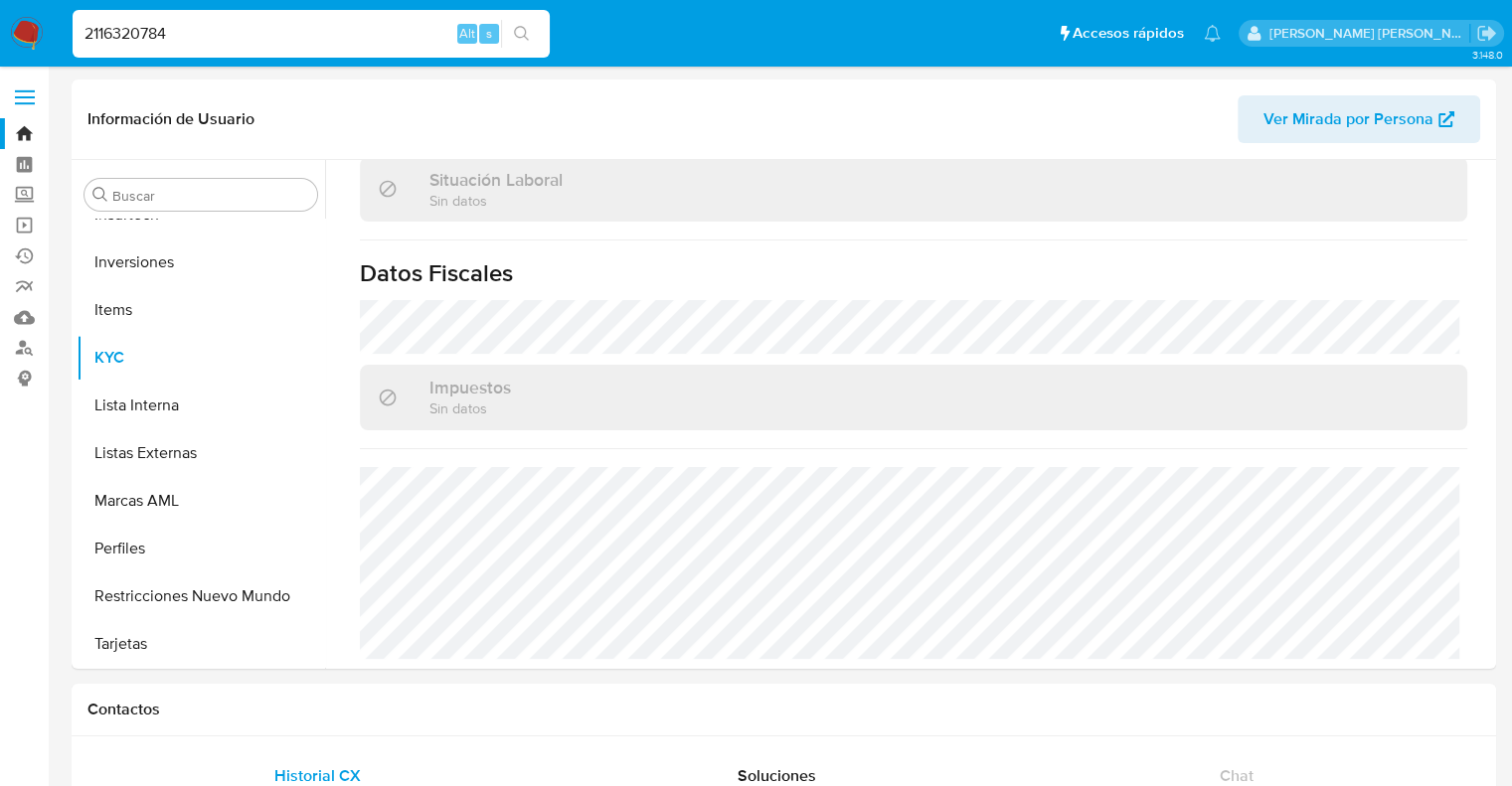 type on "2116320784" 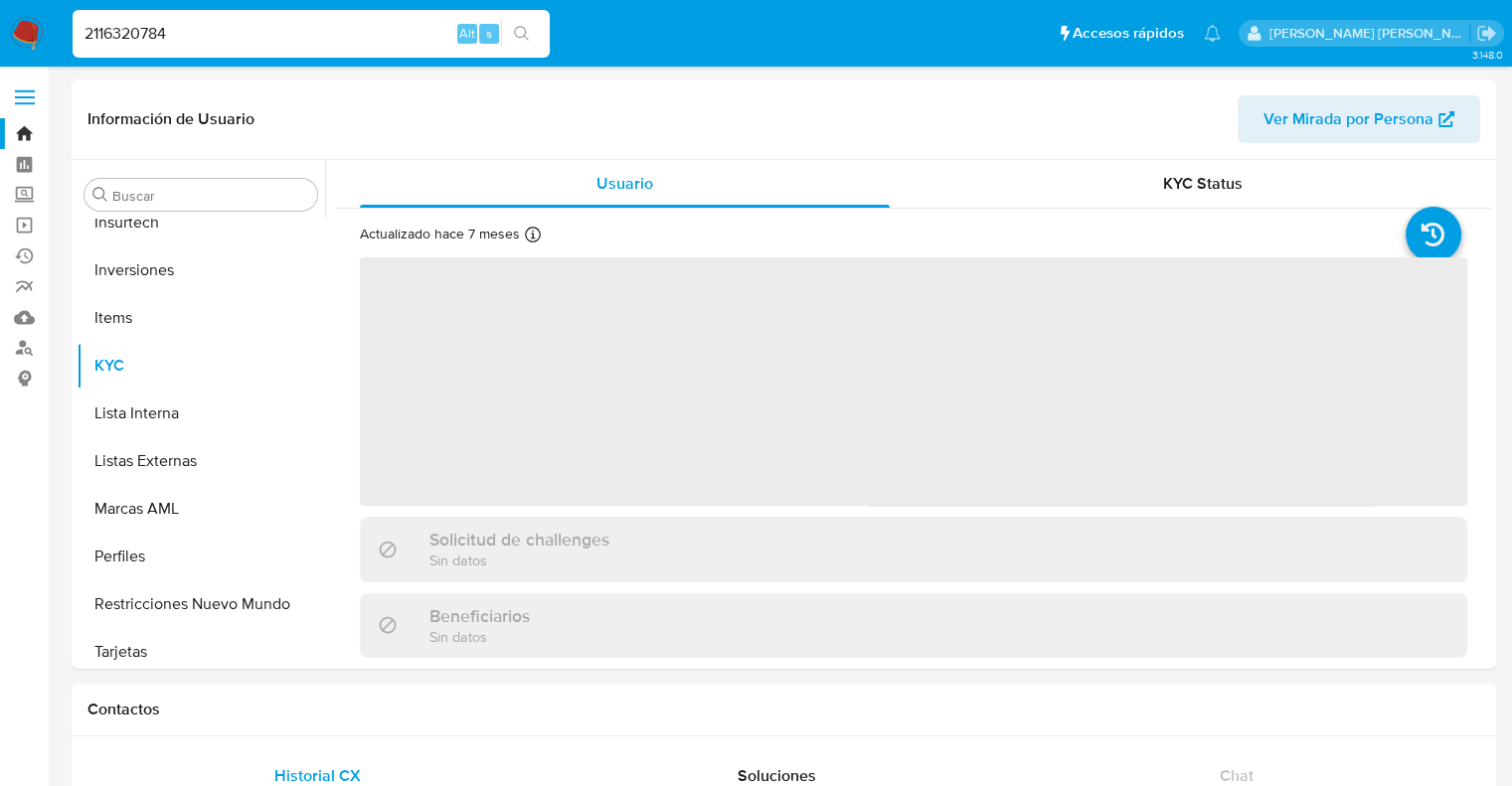 scroll, scrollTop: 886, scrollLeft: 0, axis: vertical 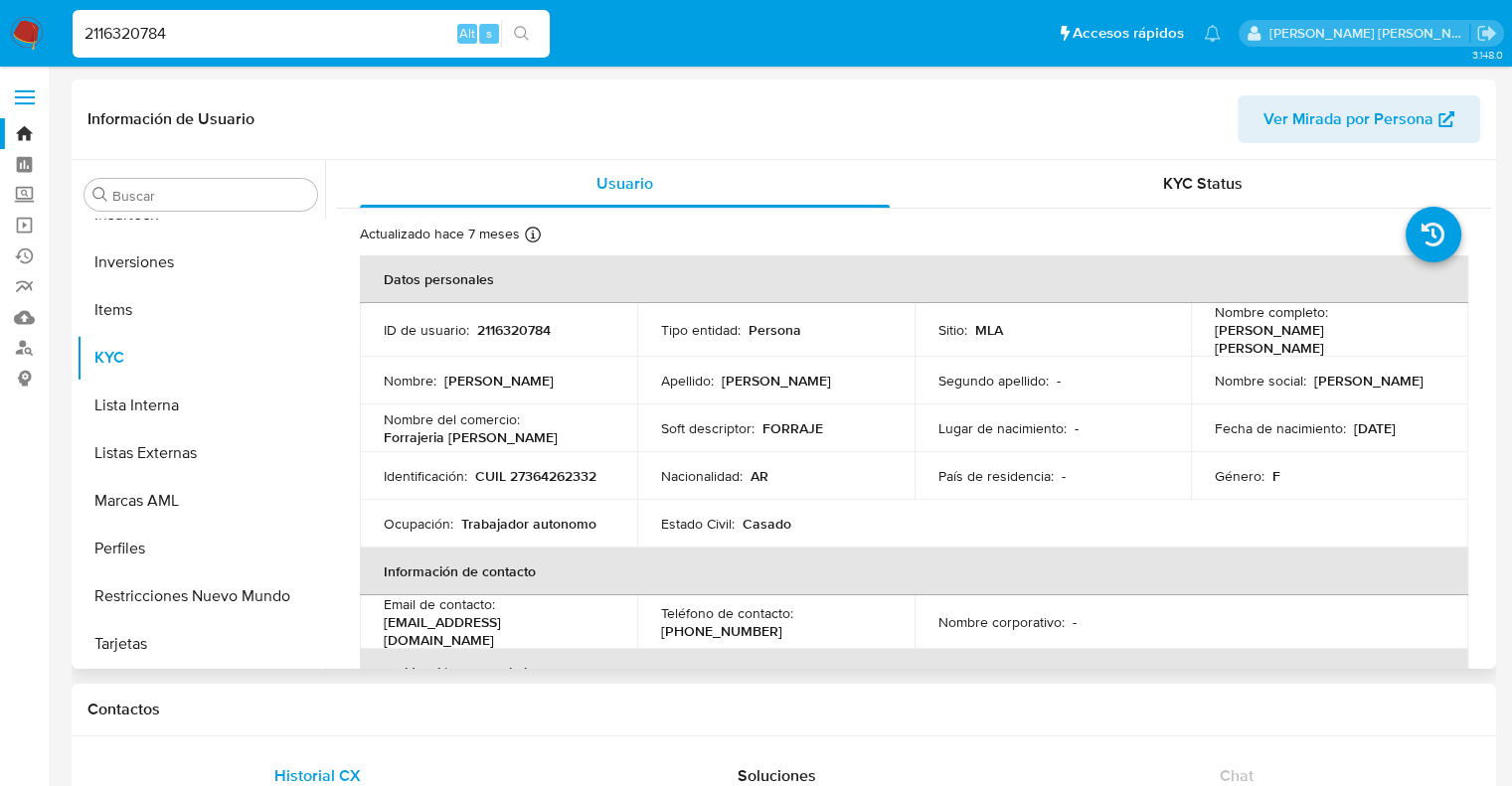 select on "10" 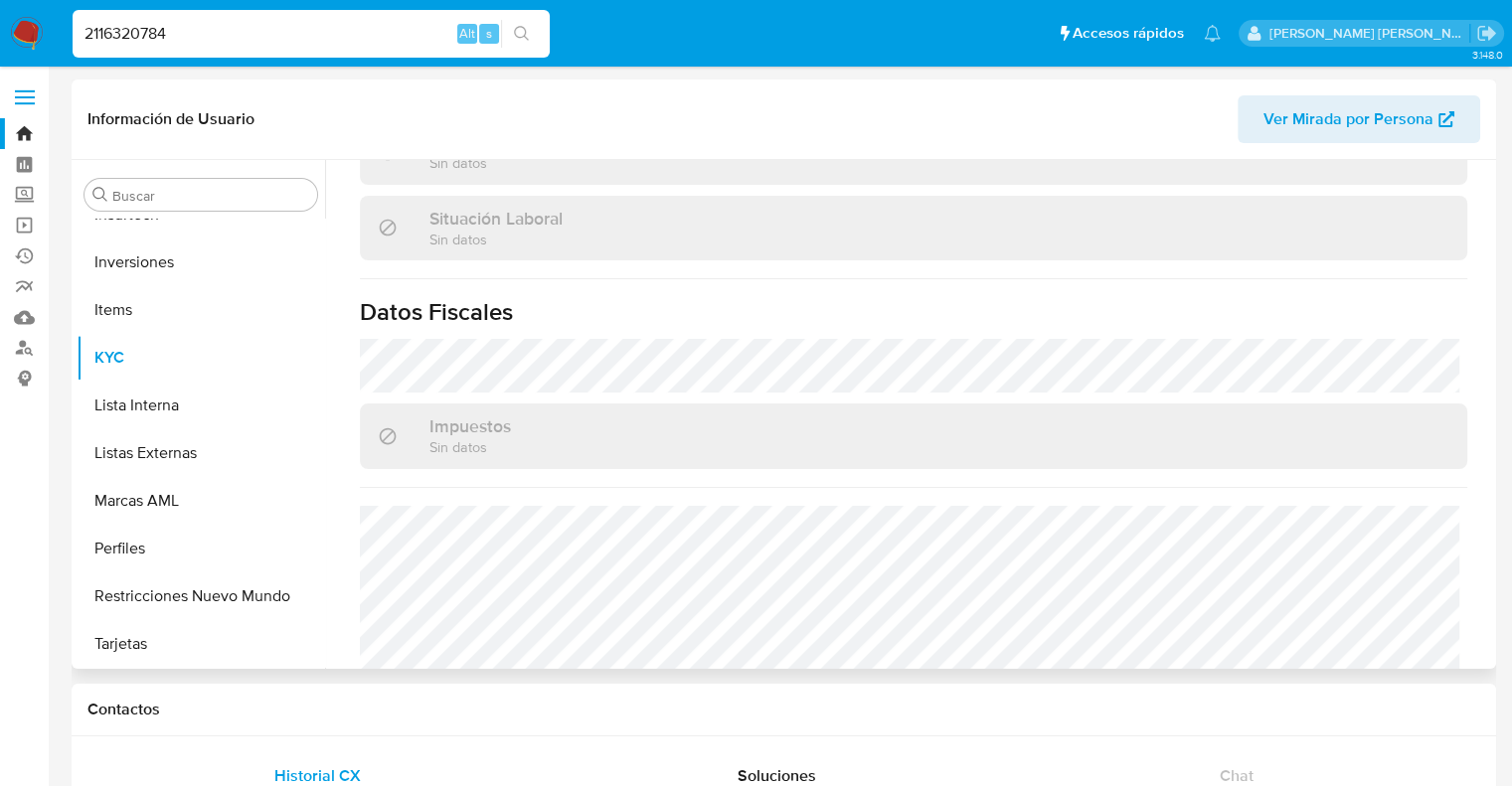 scroll, scrollTop: 1064, scrollLeft: 0, axis: vertical 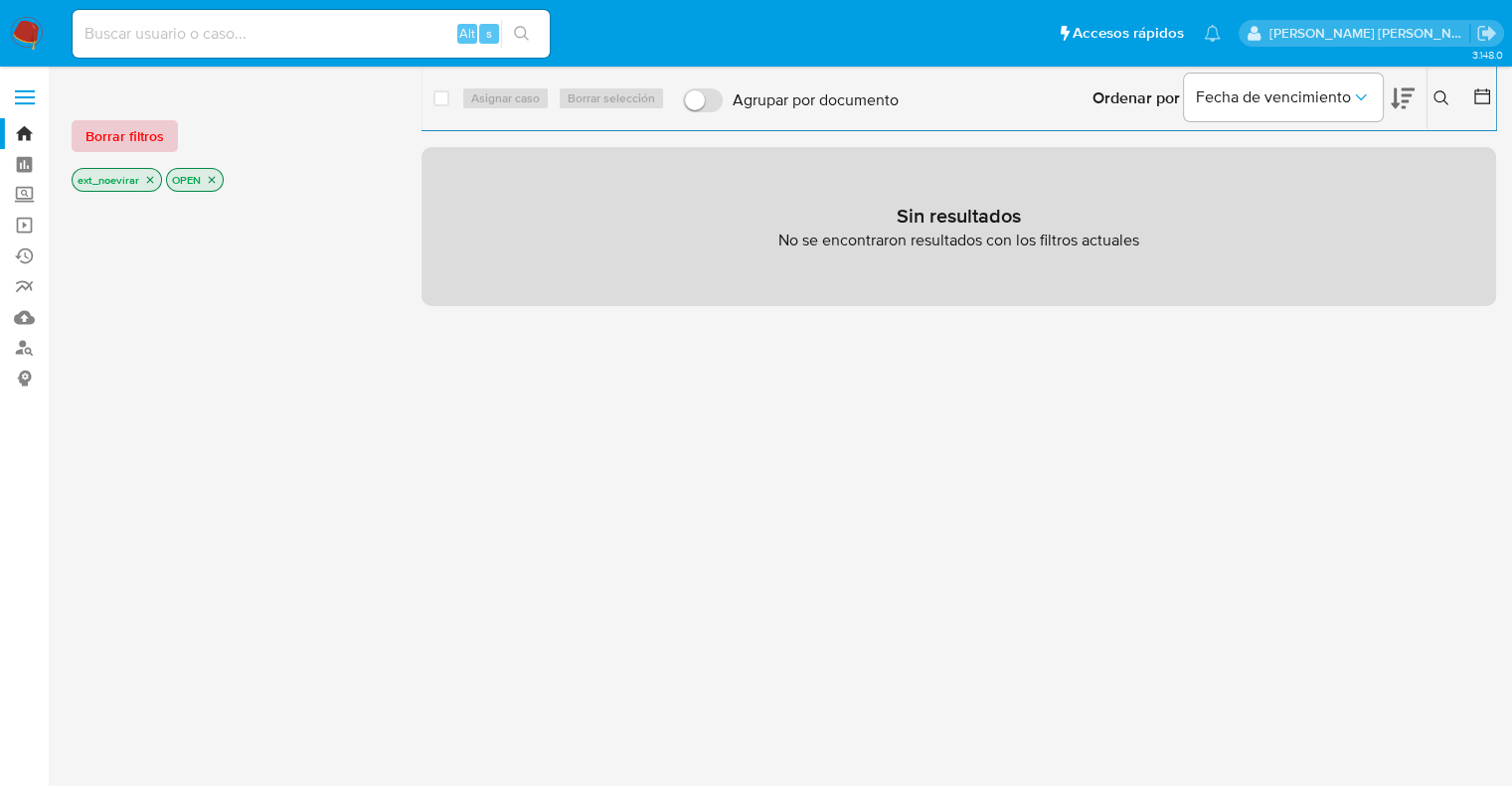 click on "Borrar filtros" at bounding box center (124, 136) 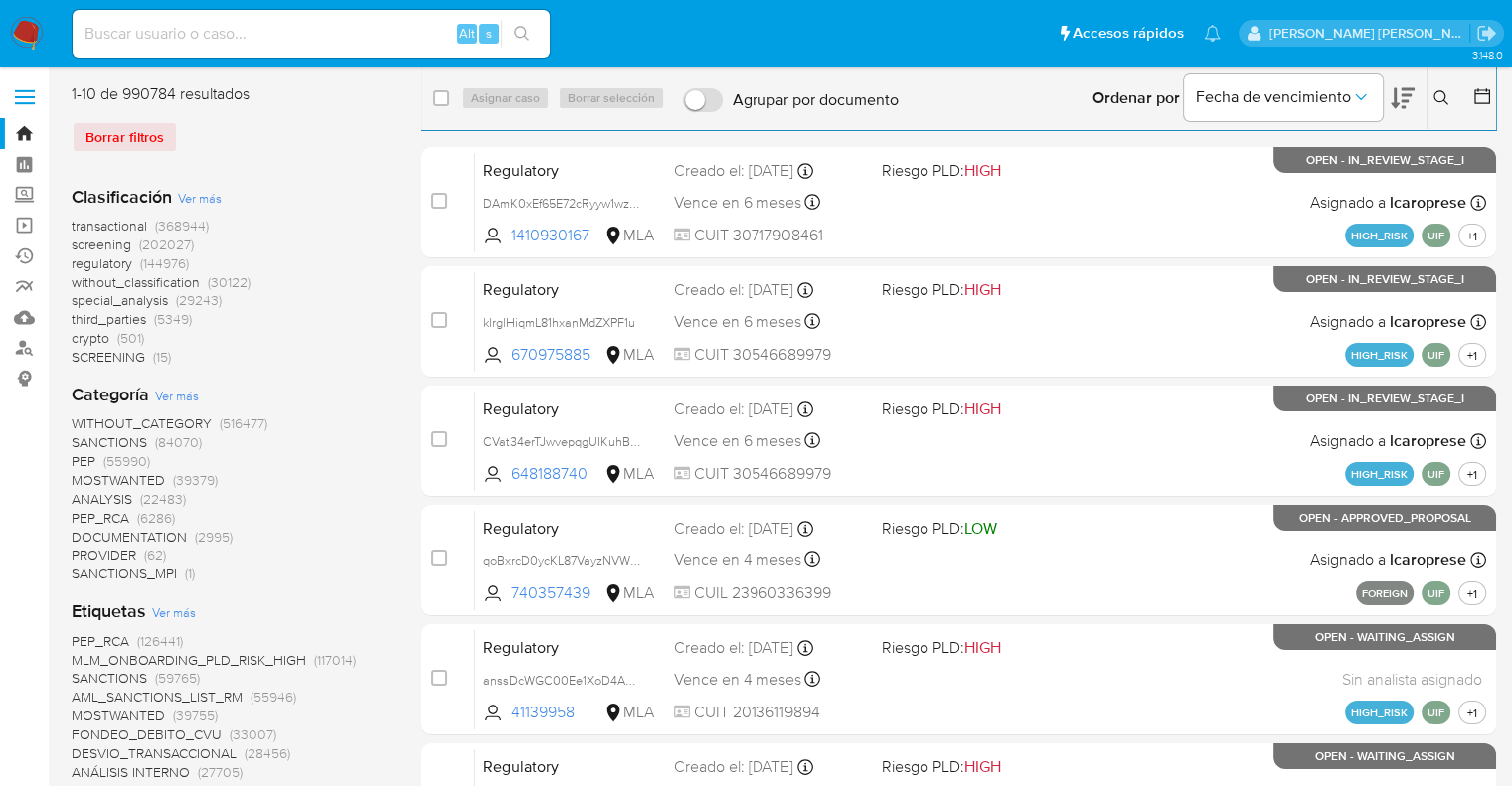 click at bounding box center (311, 34) 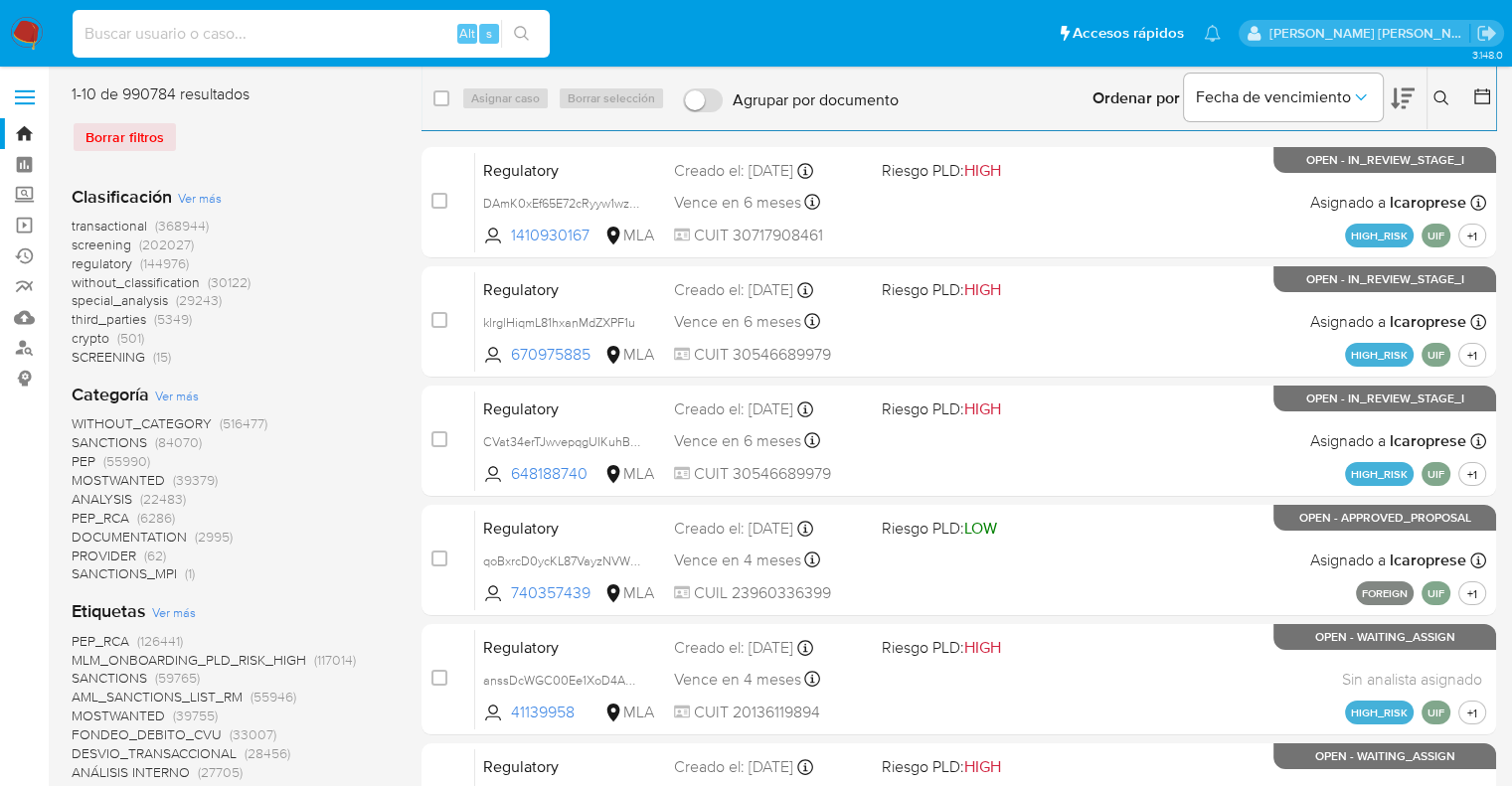 paste on "2313733405" 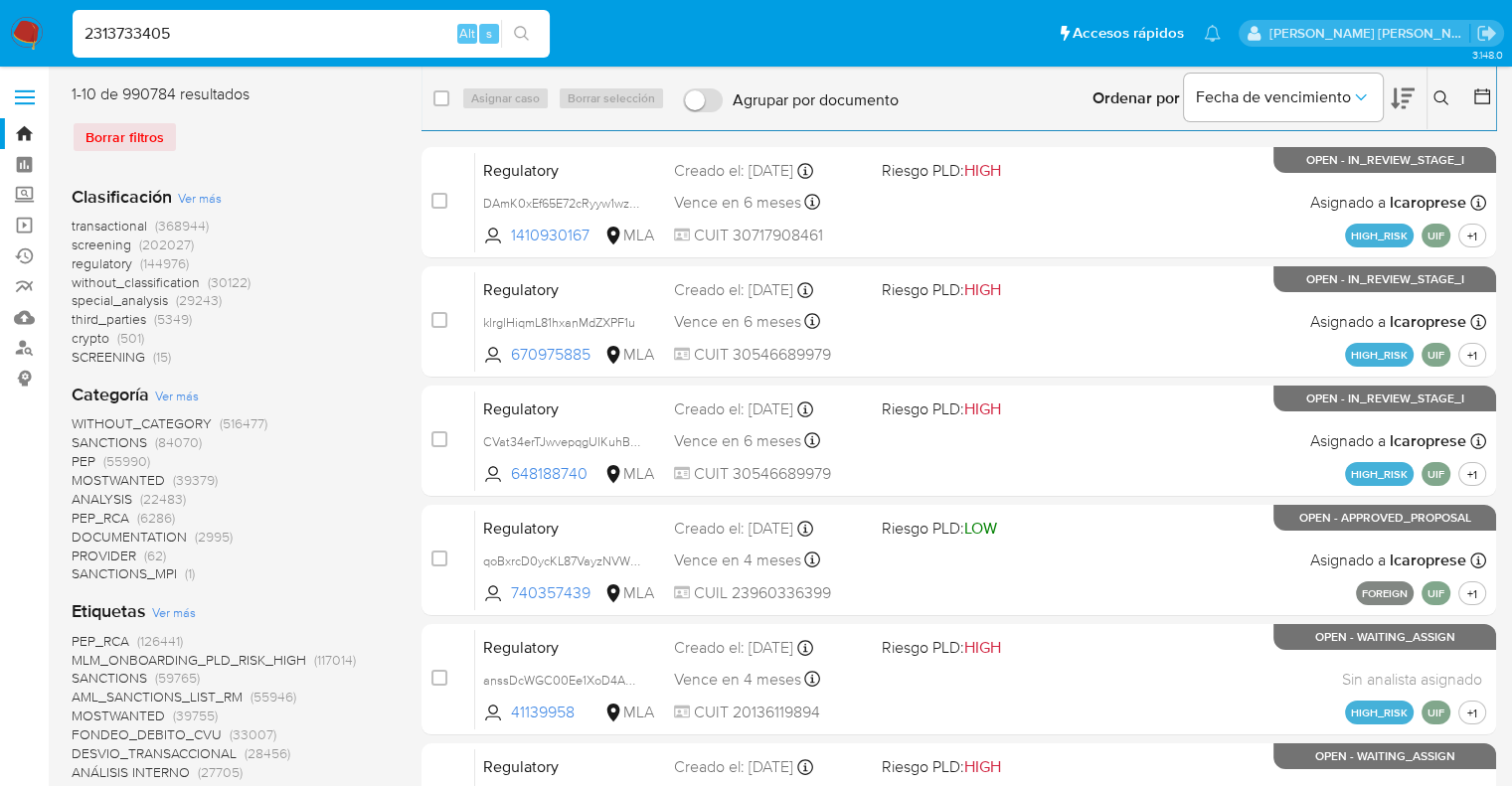 type on "2313733405" 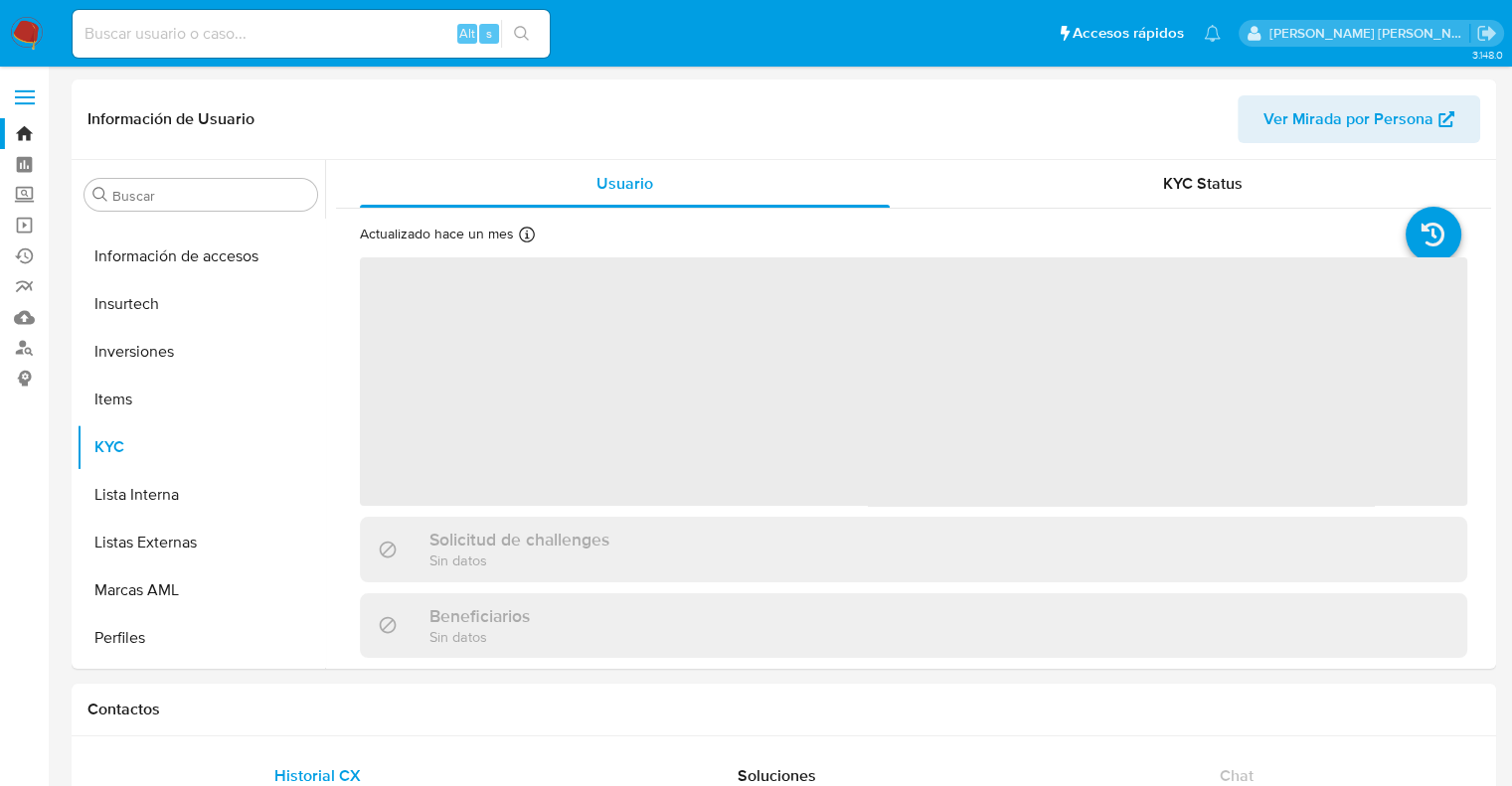 scroll, scrollTop: 886, scrollLeft: 0, axis: vertical 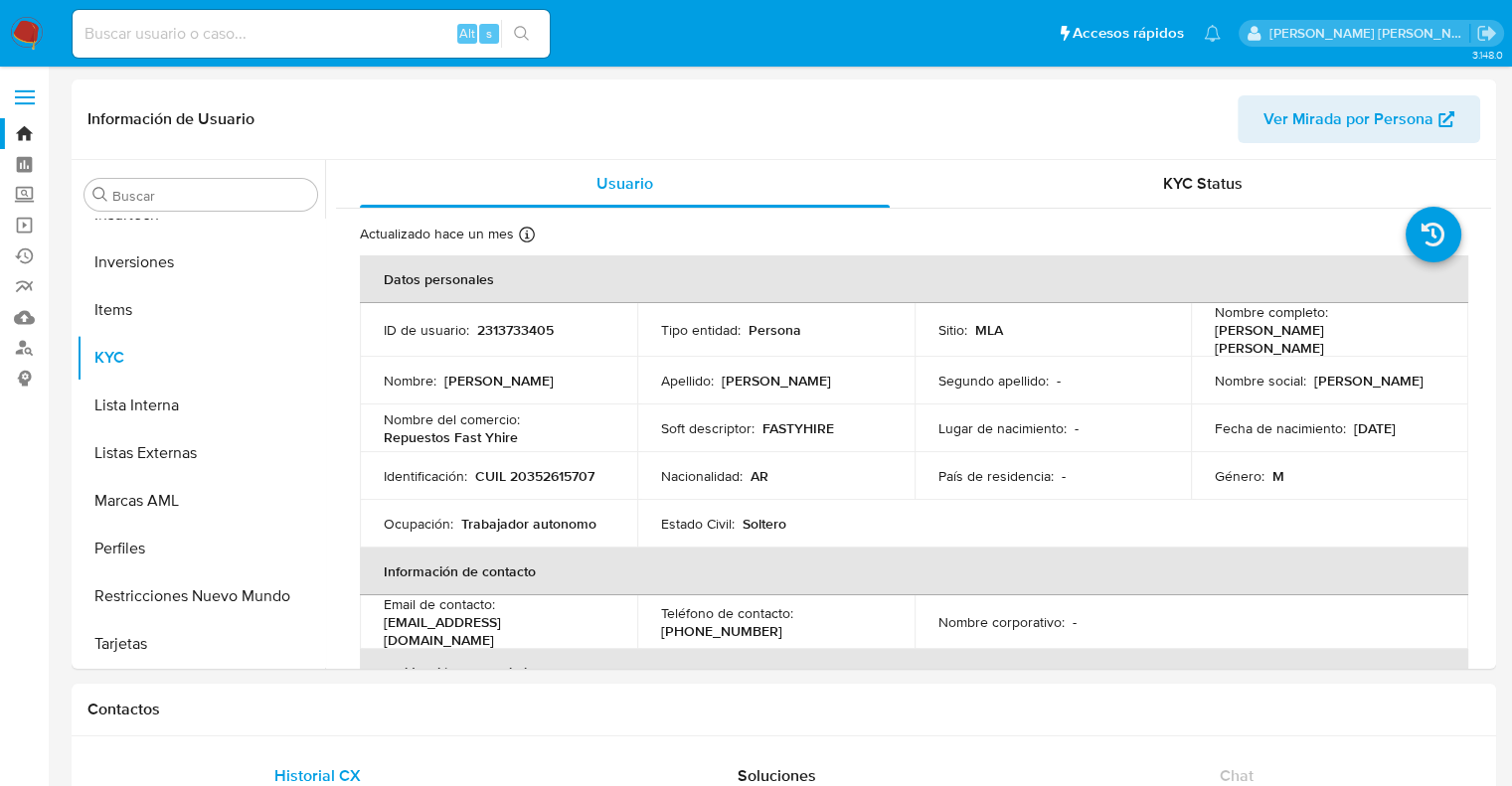 select on "10" 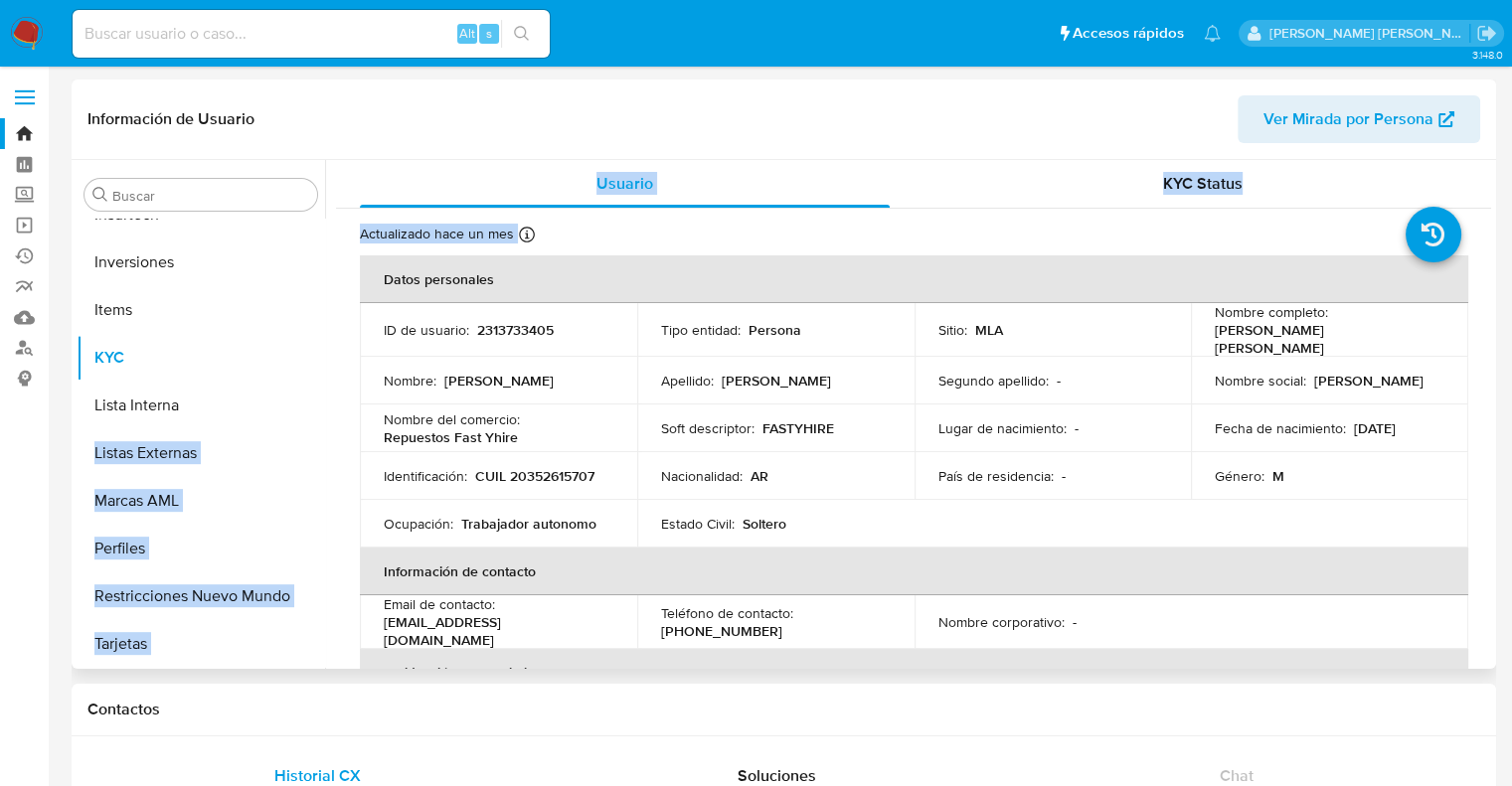 drag, startPoint x: 328, startPoint y: 346, endPoint x: 321, endPoint y: 418, distance: 72.33948 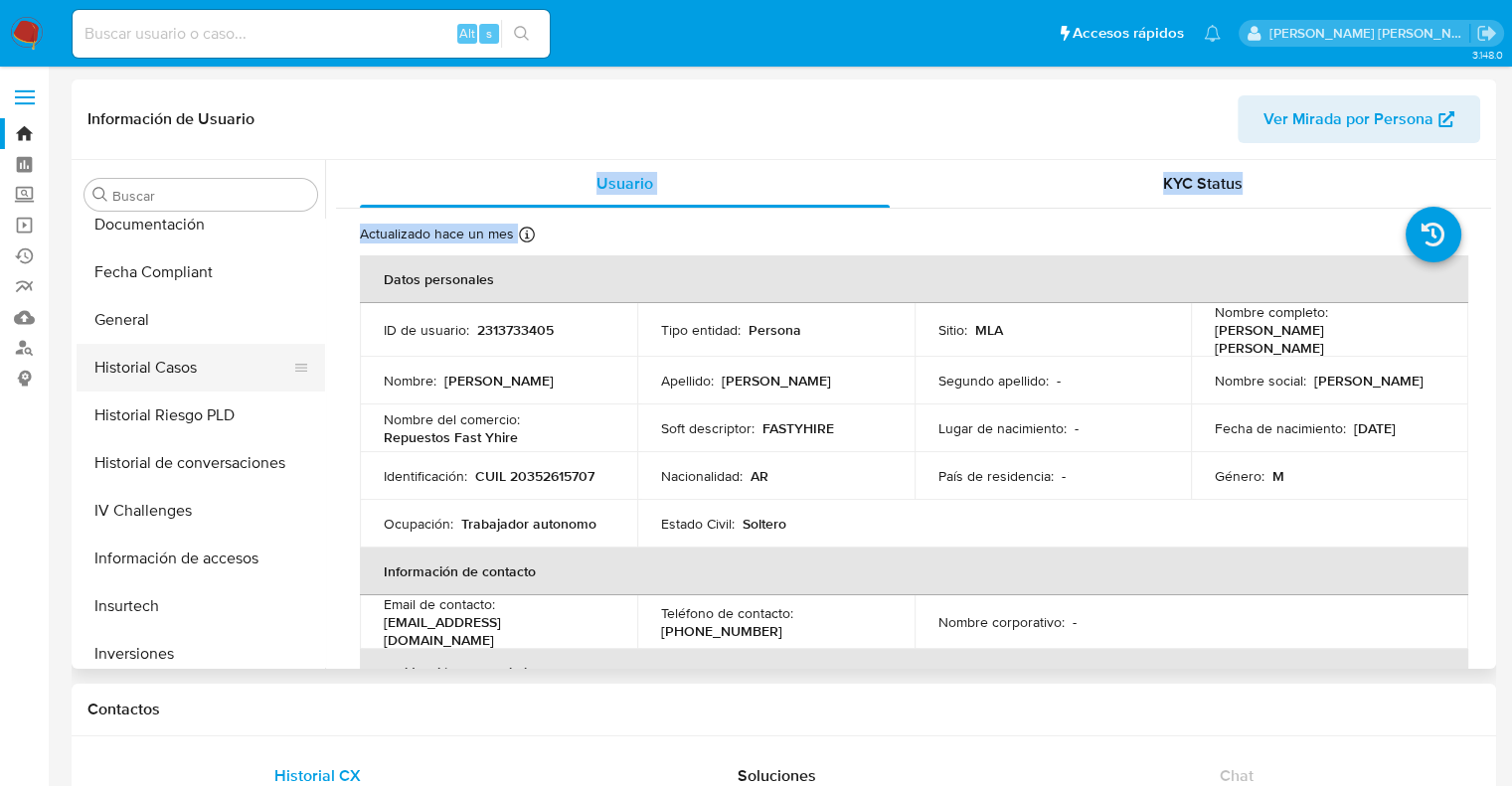 click on "Historial Casos" at bounding box center (193, 368) 